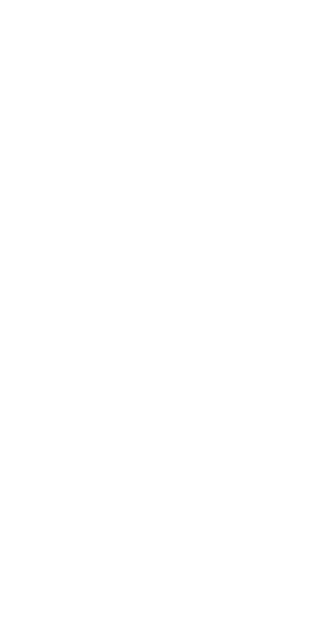 scroll, scrollTop: 0, scrollLeft: 0, axis: both 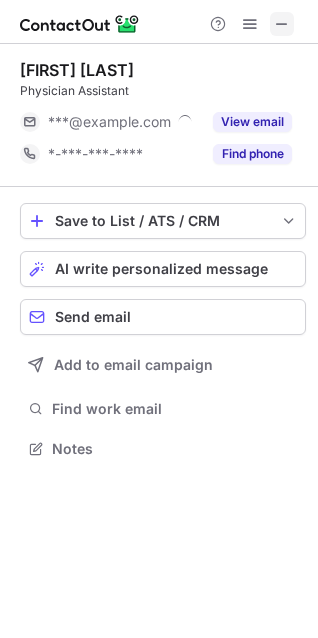 click at bounding box center [282, 24] 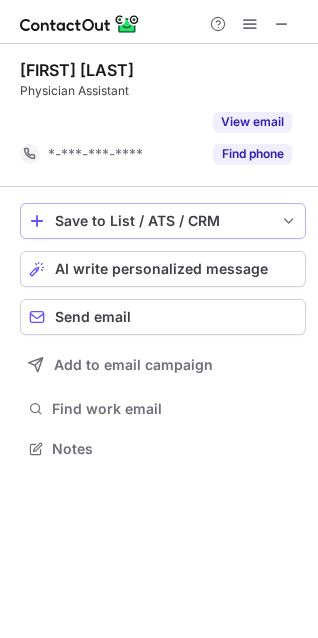 scroll, scrollTop: 403, scrollLeft: 318, axis: both 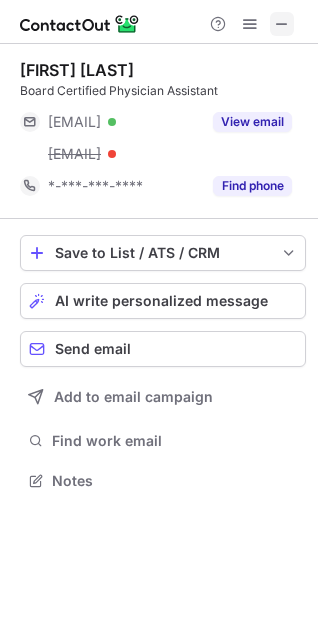 click at bounding box center [282, 24] 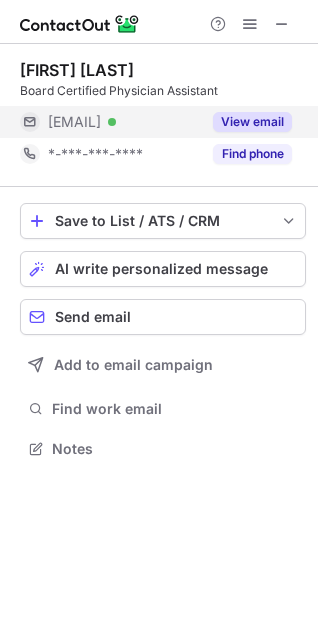 click on "View email" at bounding box center [252, 122] 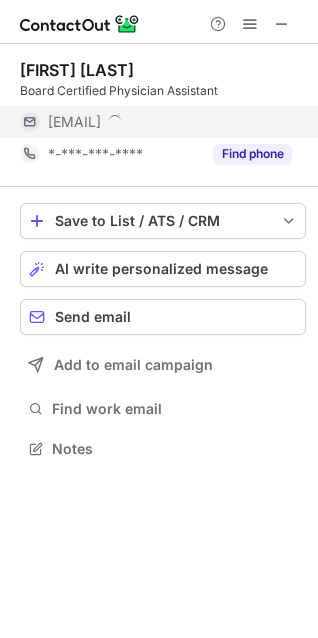 scroll, scrollTop: 10, scrollLeft: 10, axis: both 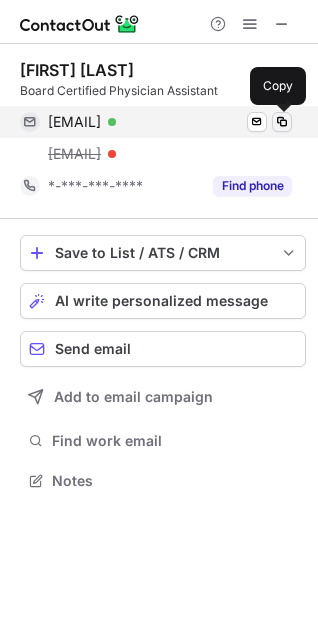 click at bounding box center (282, 122) 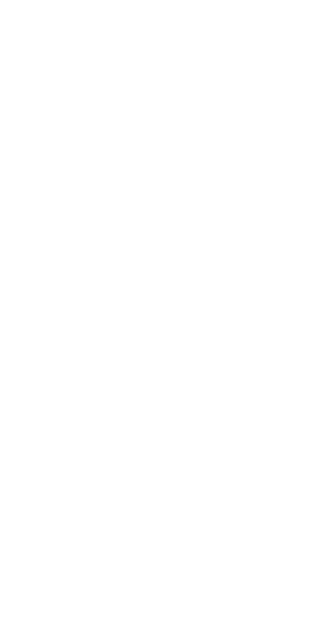 scroll, scrollTop: 0, scrollLeft: 0, axis: both 